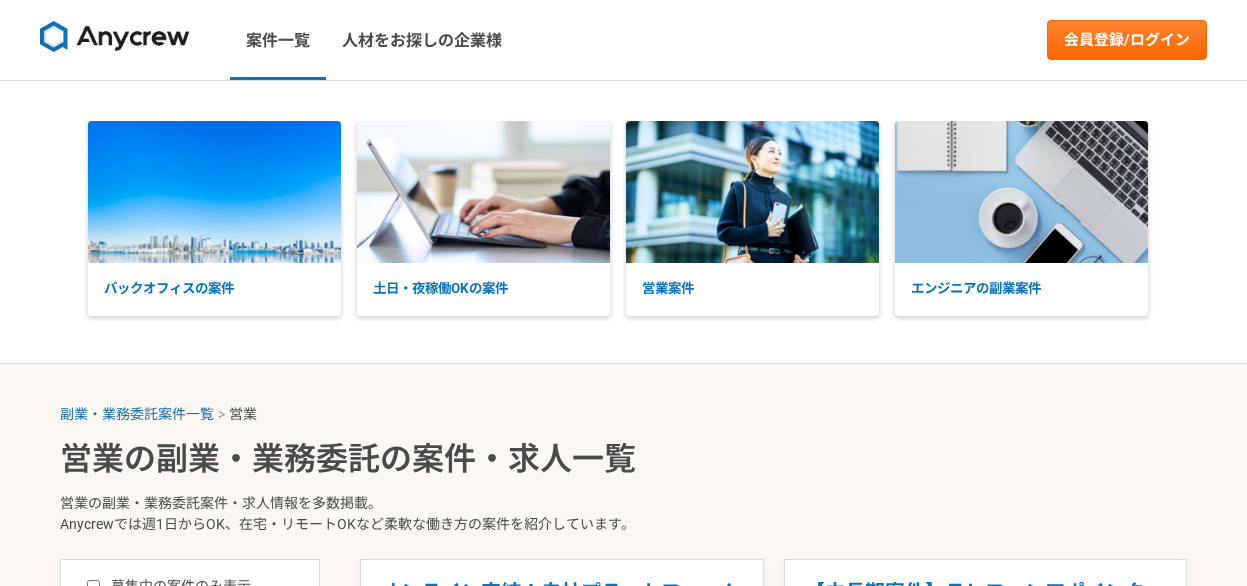 scroll, scrollTop: 0, scrollLeft: 0, axis: both 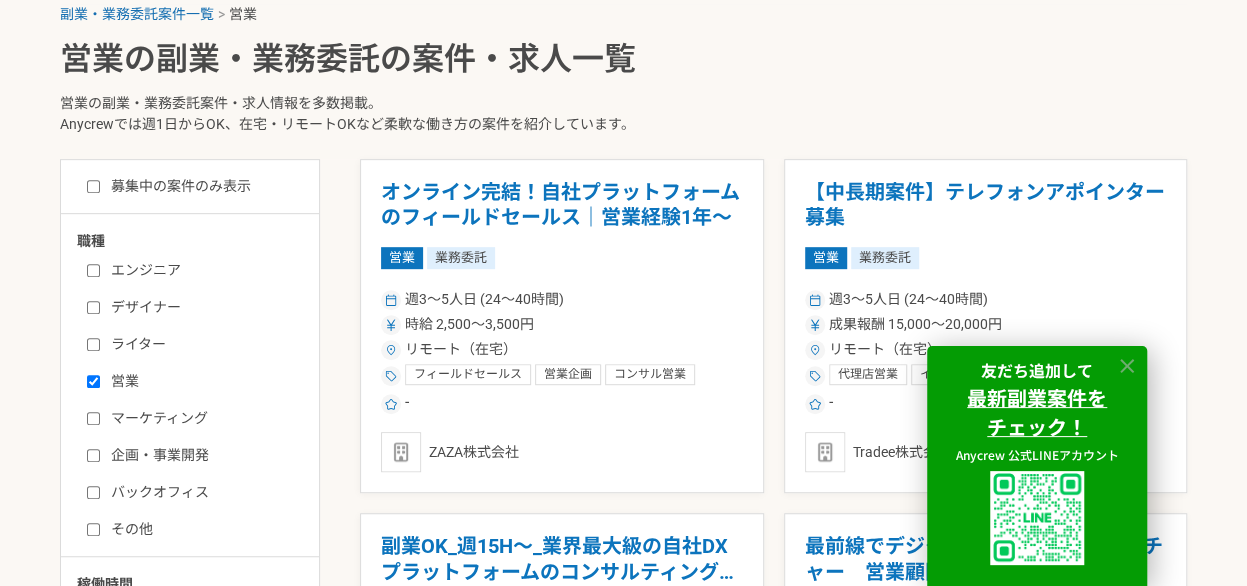 click 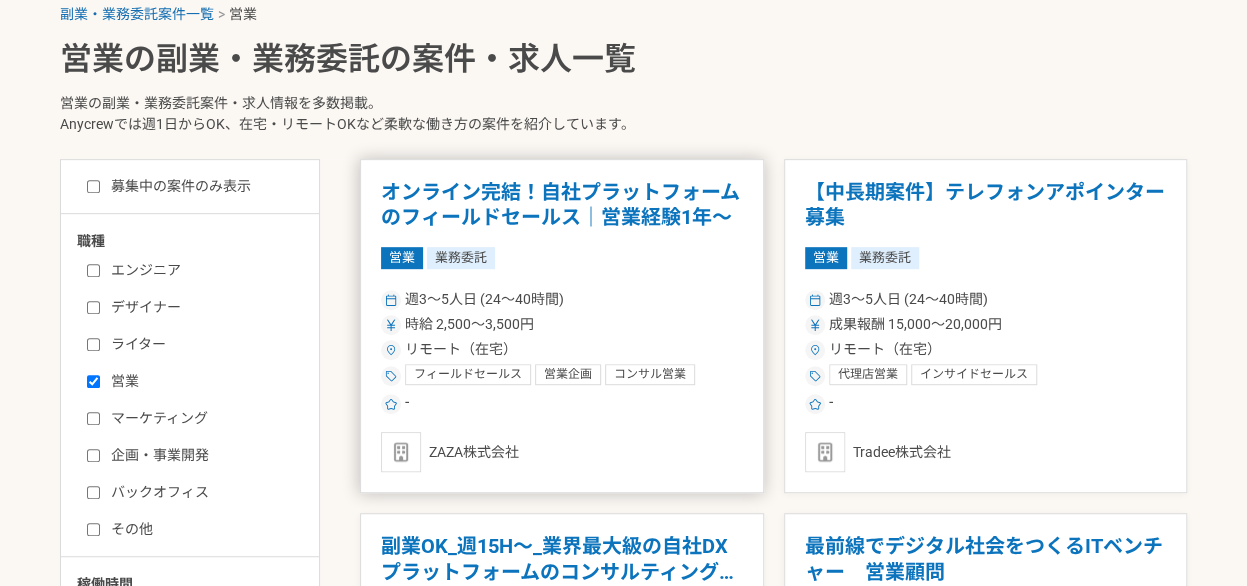 click on "オンライン完結！自社プラットフォームのフィールドセールス｜営業経験1年〜" at bounding box center (562, 205) 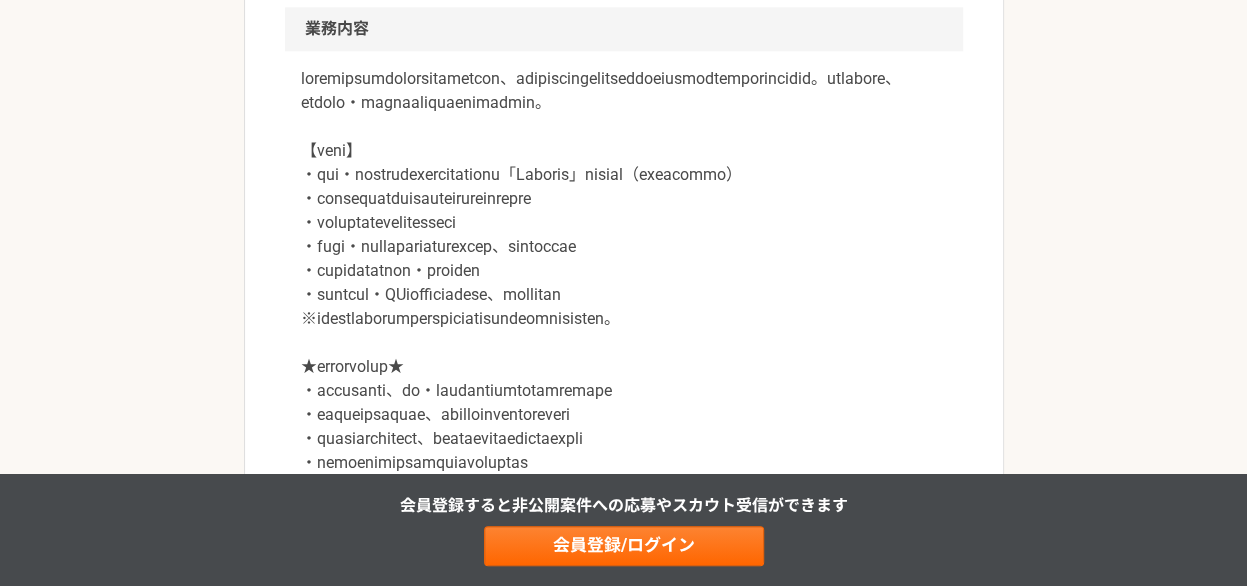 scroll, scrollTop: 1300, scrollLeft: 0, axis: vertical 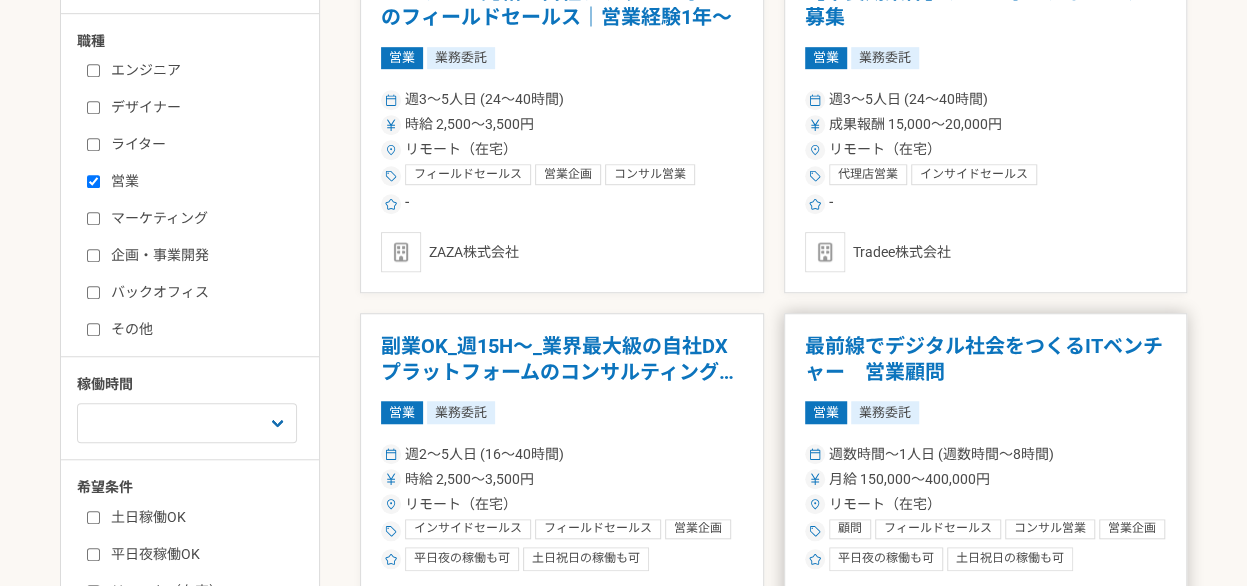 click on "最前線でデジタル社会をつくるITベンチャー　営業顧問" at bounding box center [986, 359] 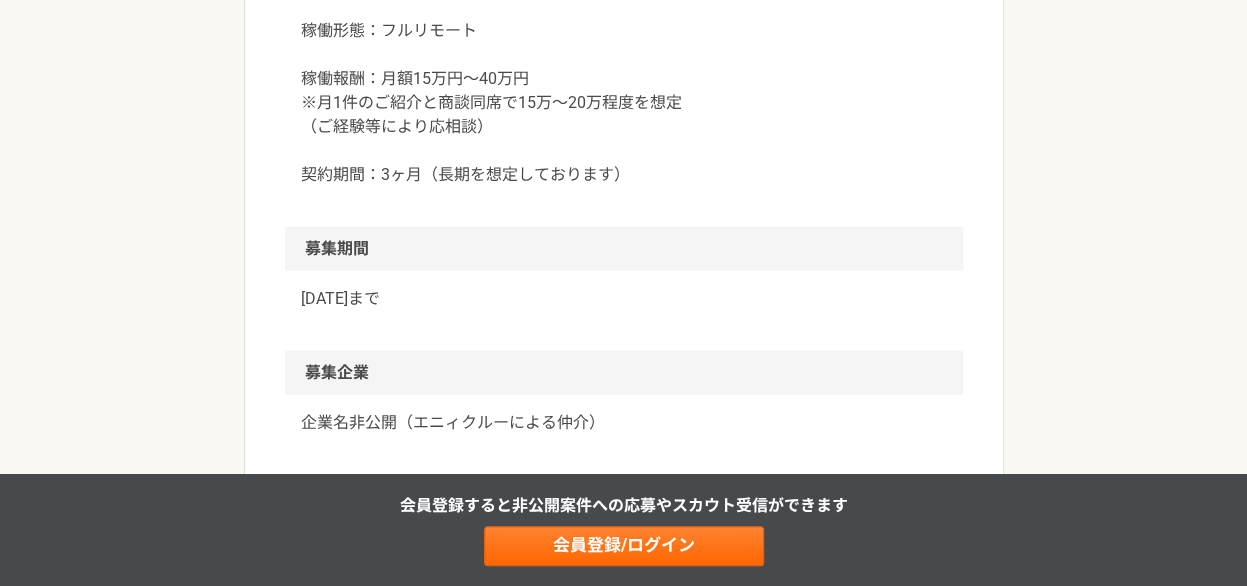 scroll, scrollTop: 2100, scrollLeft: 0, axis: vertical 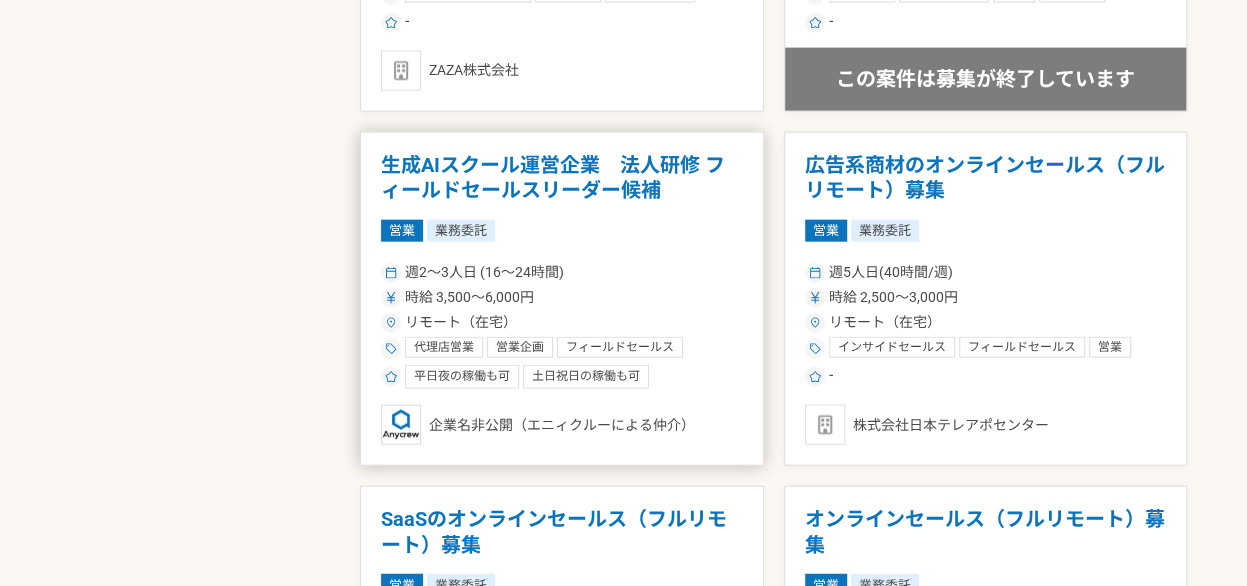 click on "生成AIスクール運営企業　法人研修 フィールドセールスリーダー候補" at bounding box center (562, 178) 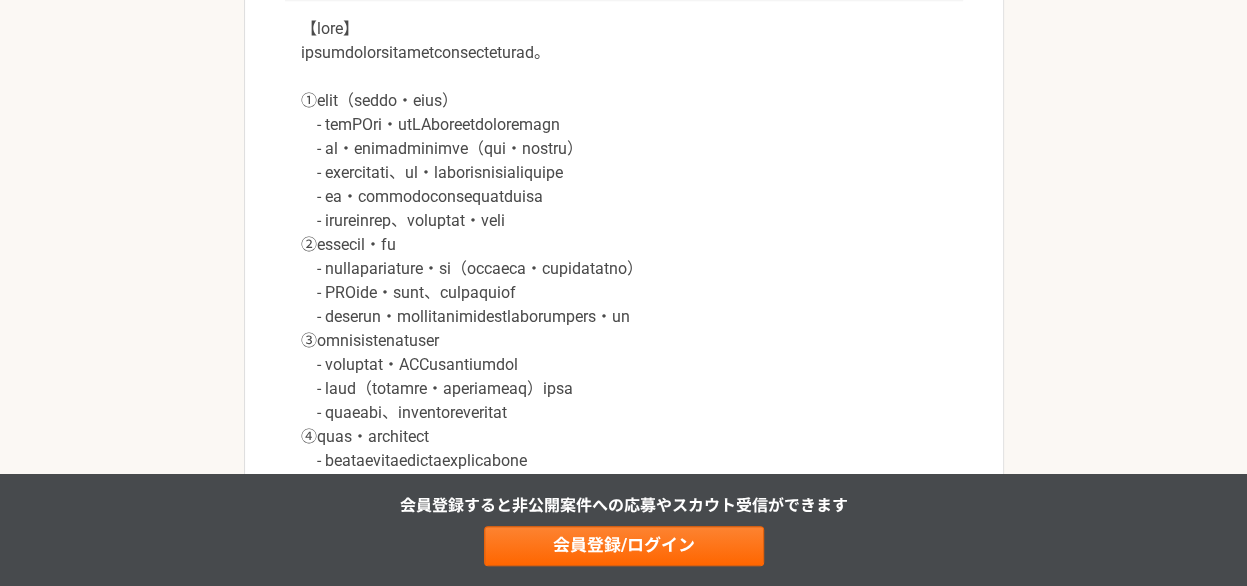 scroll, scrollTop: 1200, scrollLeft: 0, axis: vertical 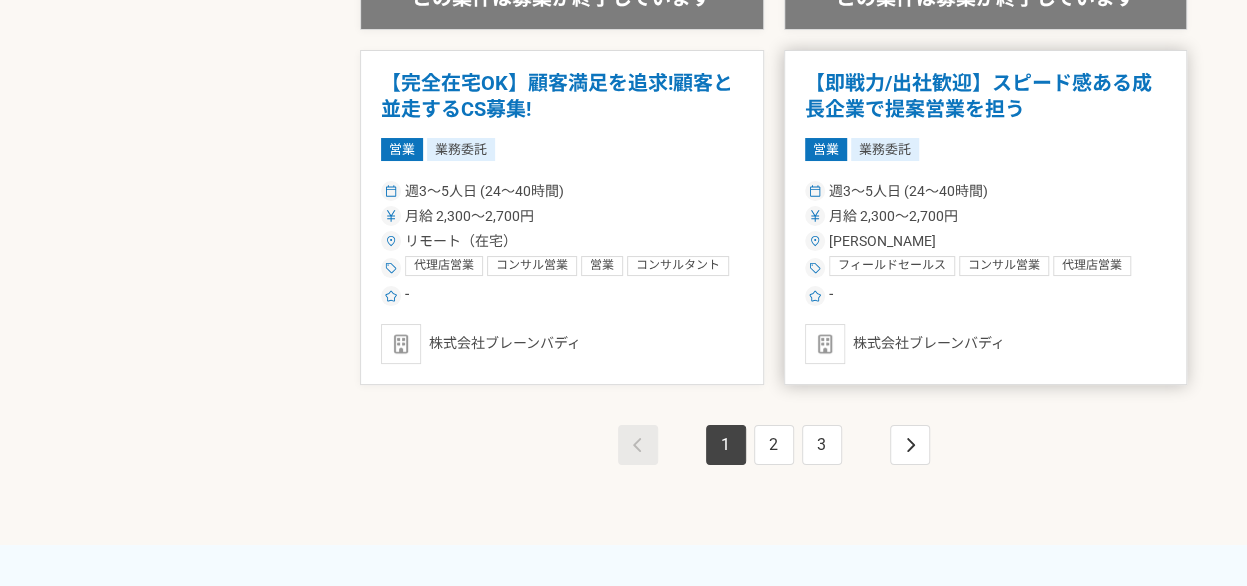 click on "【即戦力/出社歓迎】スピード感ある成長企業で提案営業を担う" at bounding box center [986, 96] 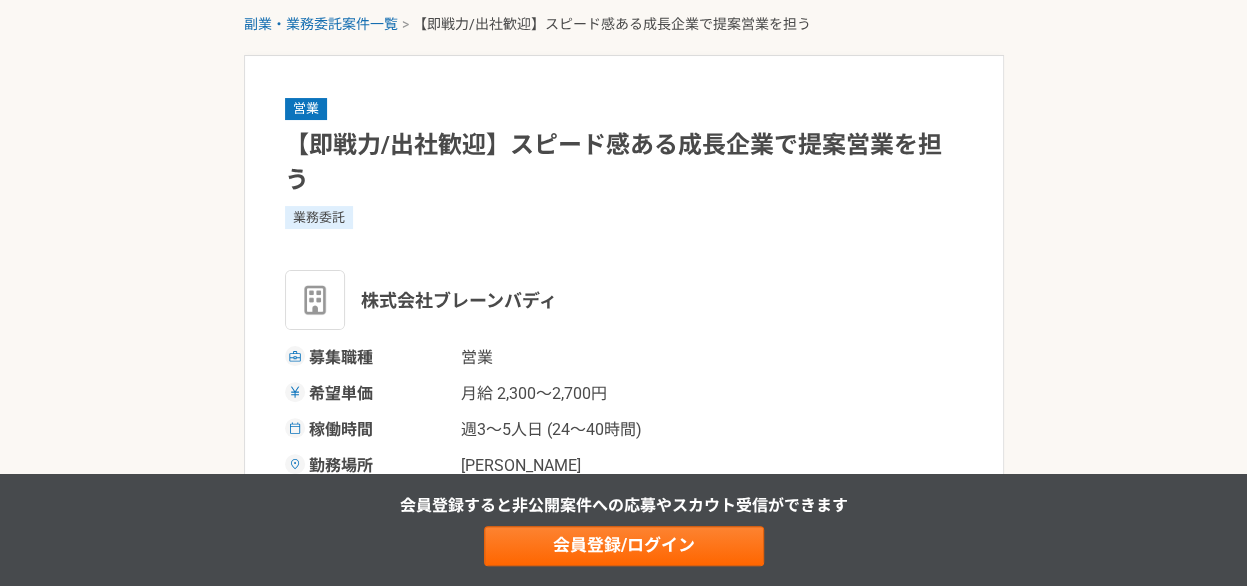 scroll, scrollTop: 0, scrollLeft: 0, axis: both 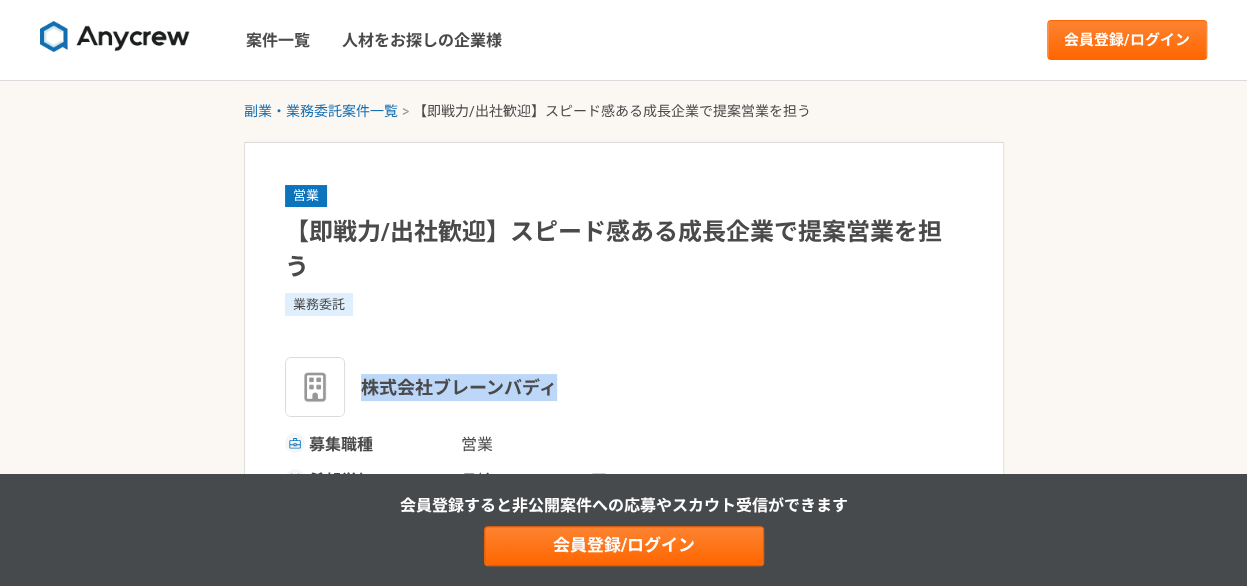 drag, startPoint x: 361, startPoint y: 383, endPoint x: 571, endPoint y: 386, distance: 210.02142 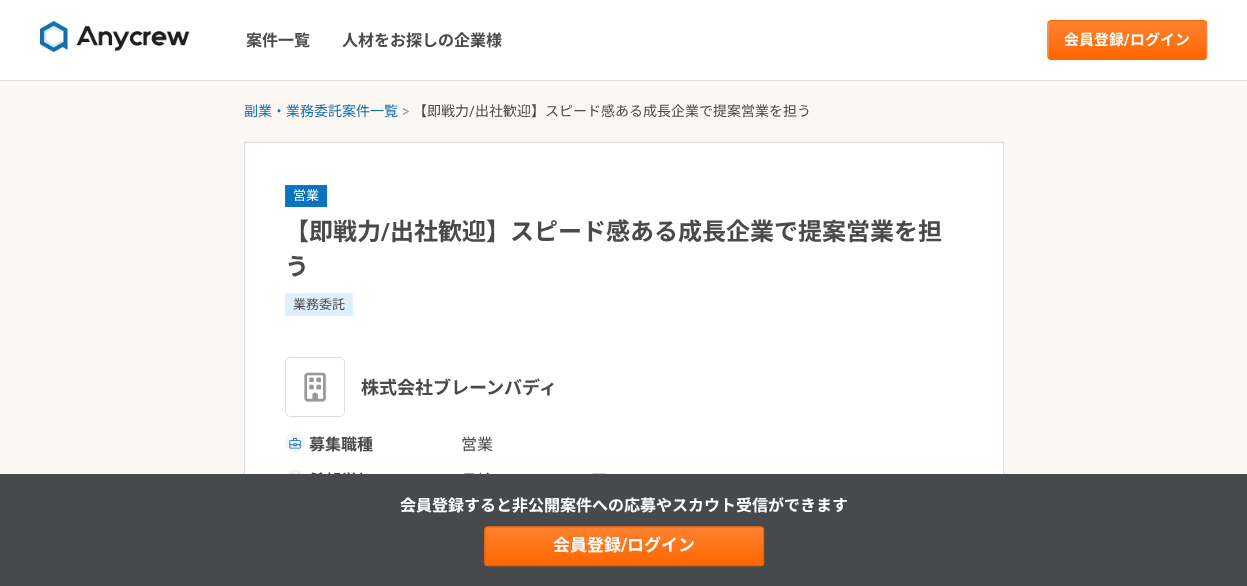 click on "業務委託" at bounding box center (624, 317) 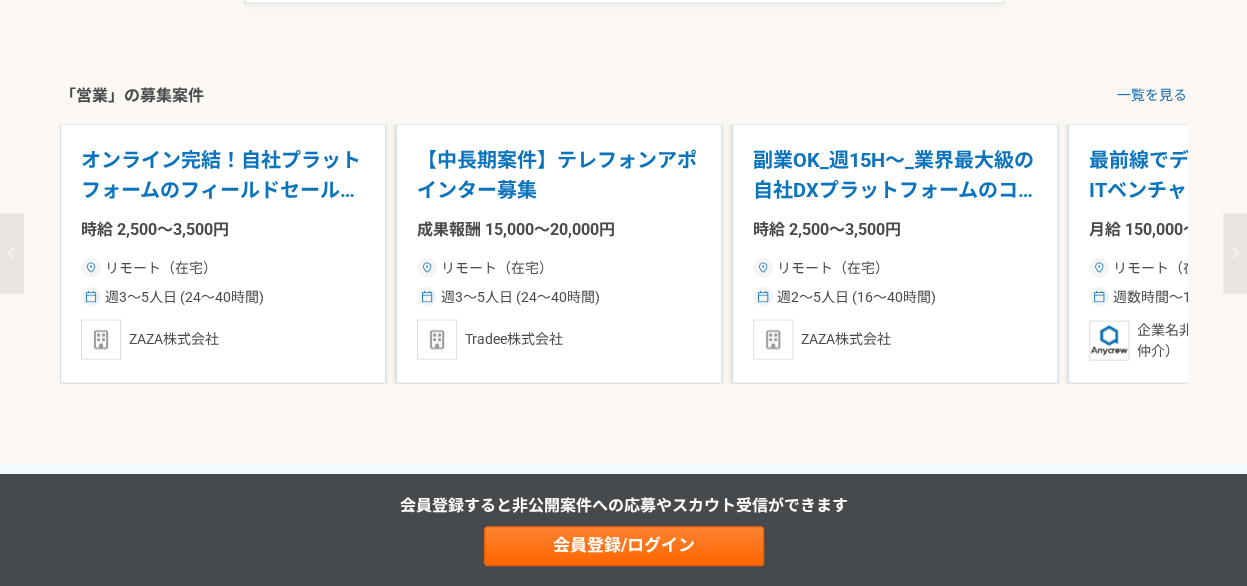 scroll, scrollTop: 2100, scrollLeft: 0, axis: vertical 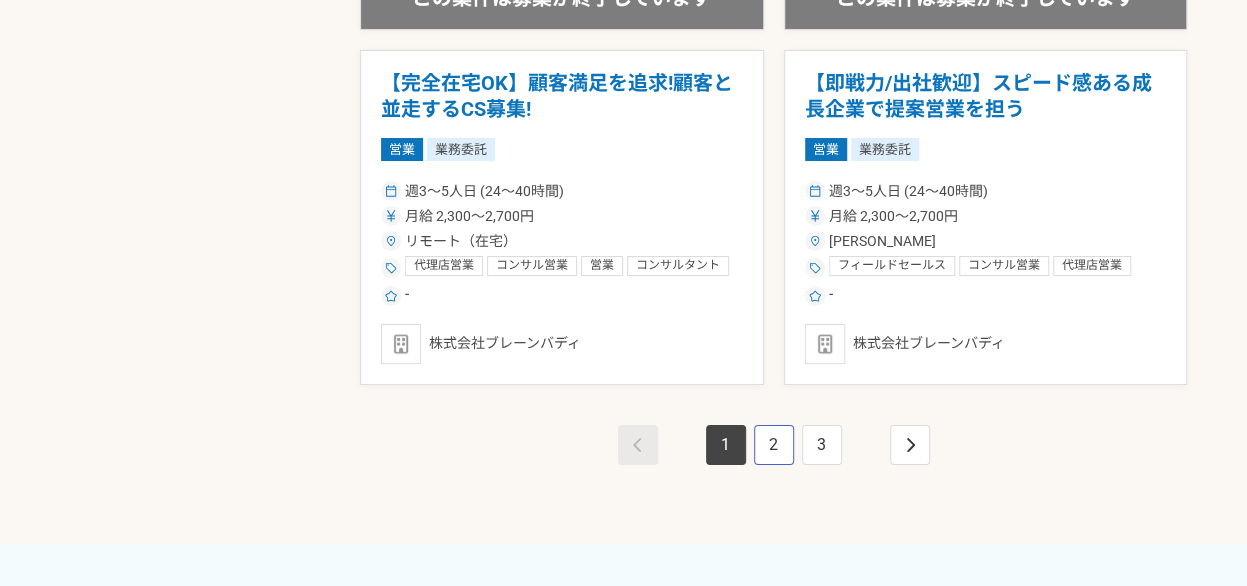 click on "2" at bounding box center (774, 445) 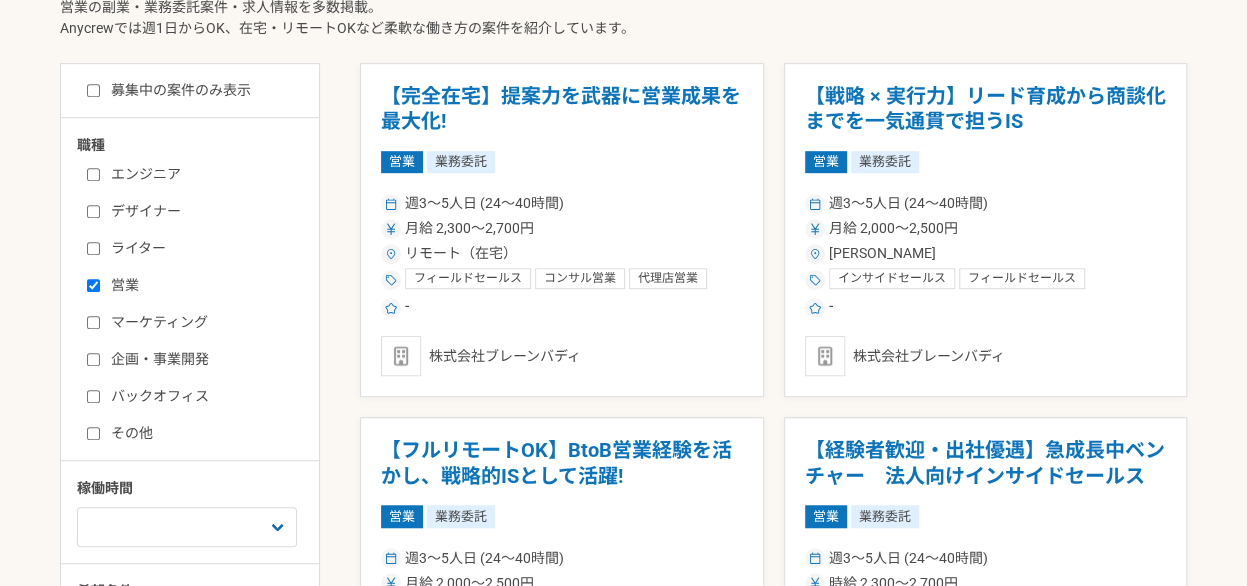 scroll, scrollTop: 500, scrollLeft: 0, axis: vertical 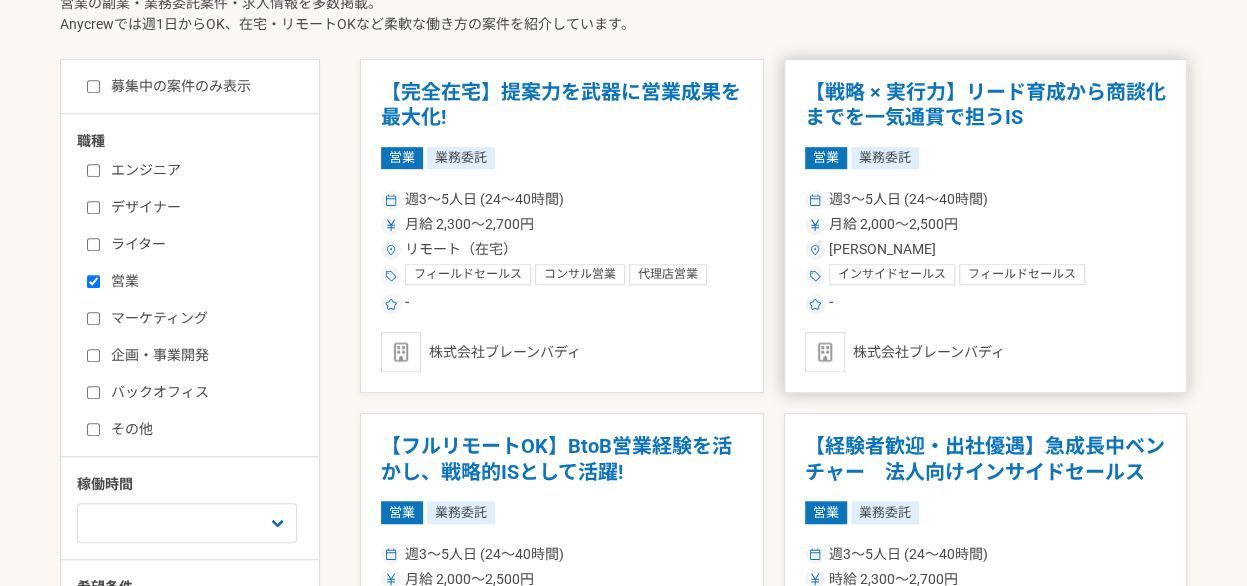 click on "【戦略 × 実行力】リード育成から商談化までを一気通貫で担うIS" at bounding box center (986, 105) 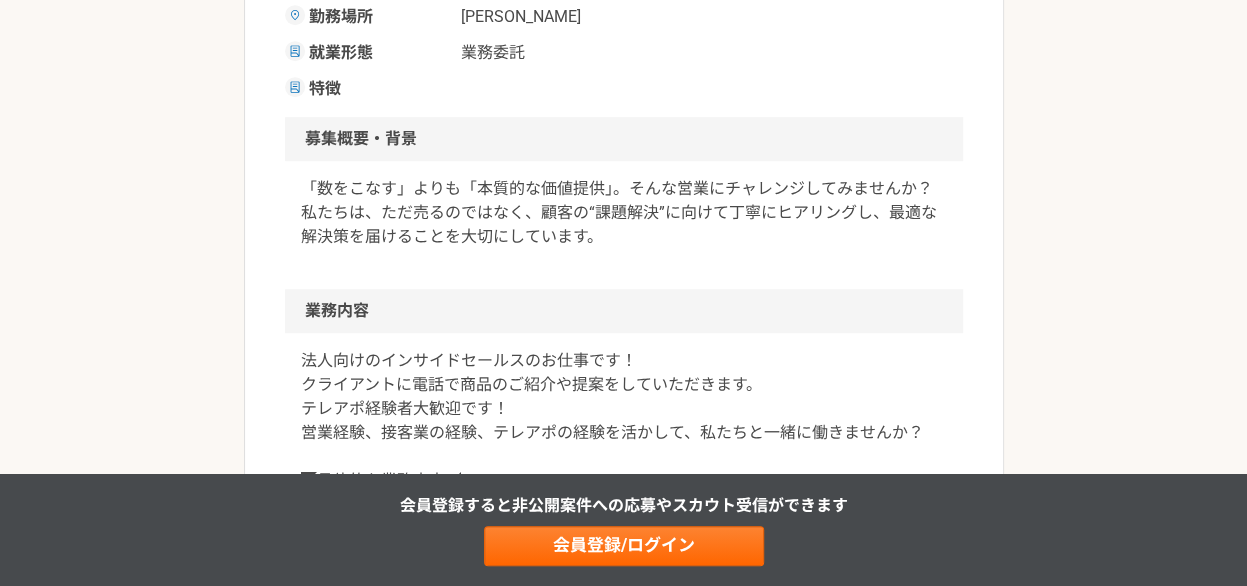 scroll, scrollTop: 600, scrollLeft: 0, axis: vertical 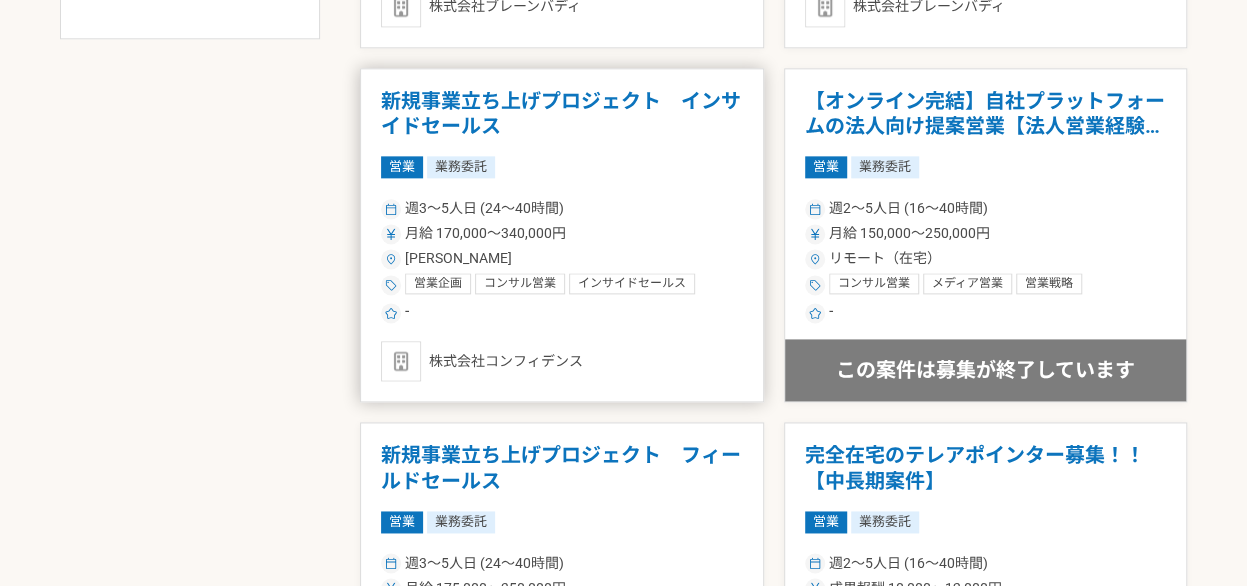 click on "新規事業立ち上げプロジェクト　インサイドセールス" at bounding box center [562, 114] 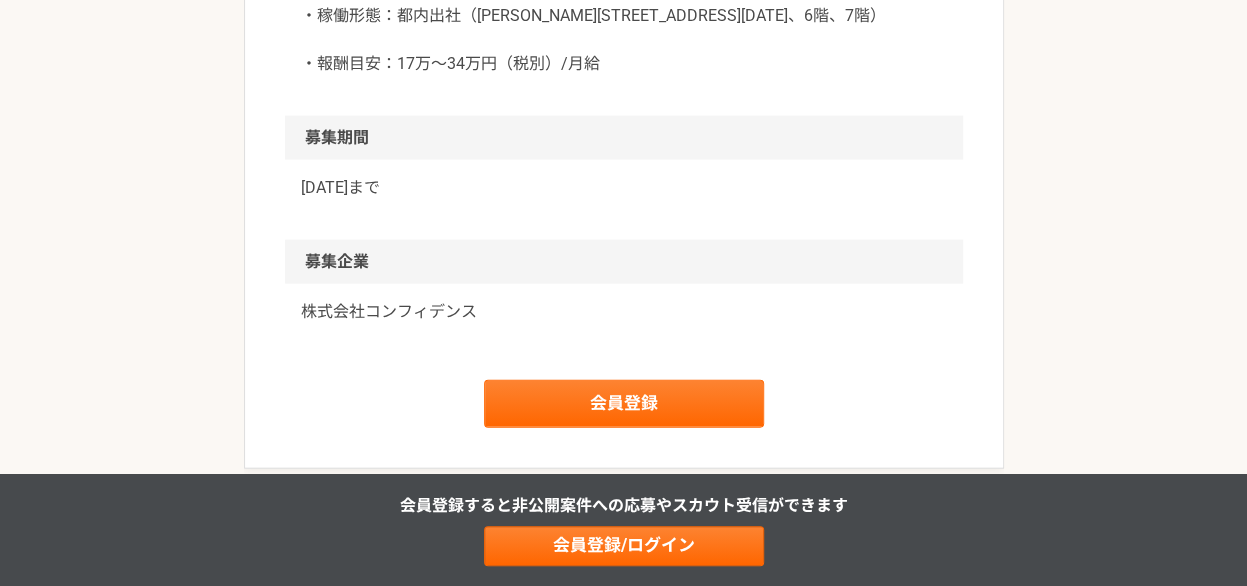 scroll, scrollTop: 2200, scrollLeft: 0, axis: vertical 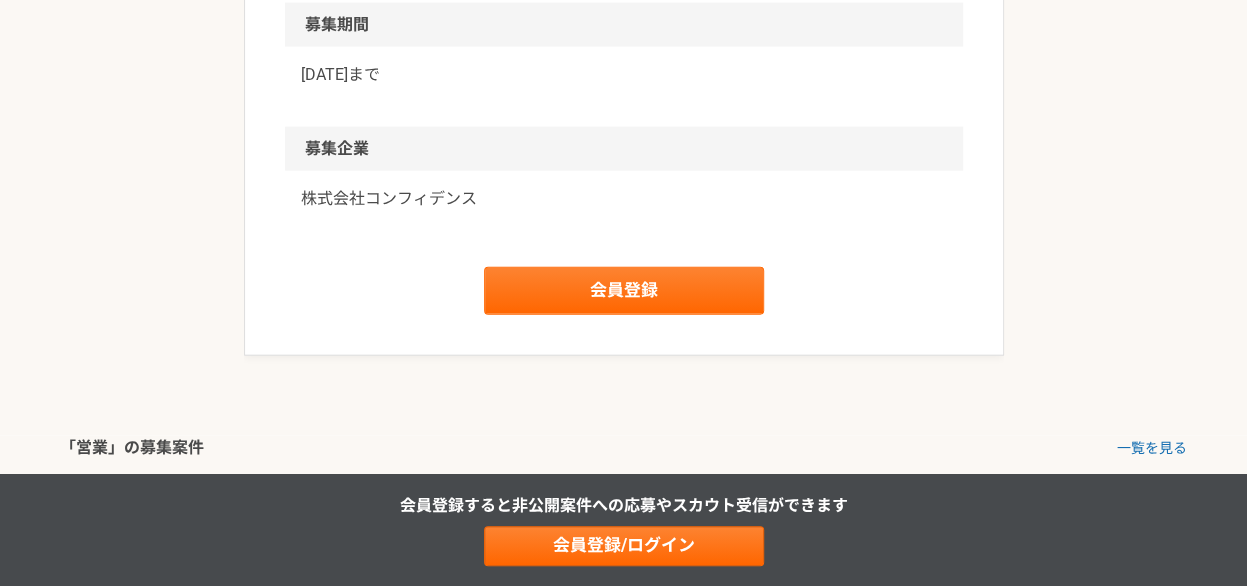 click on "株式会社コンフィデンス" at bounding box center [624, 199] 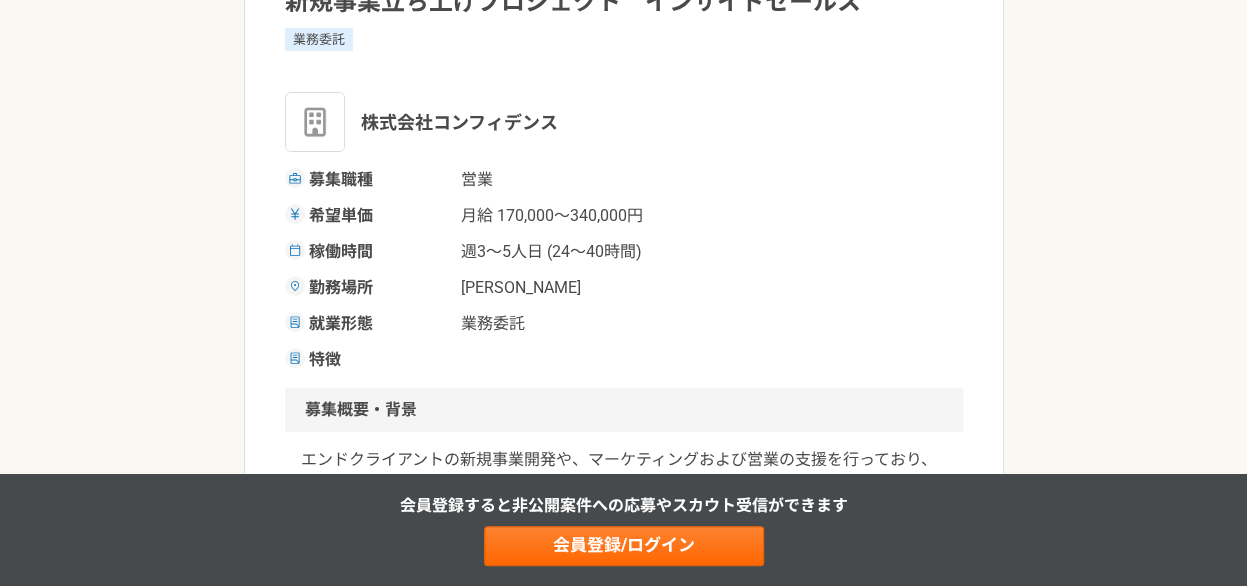 scroll, scrollTop: 100, scrollLeft: 0, axis: vertical 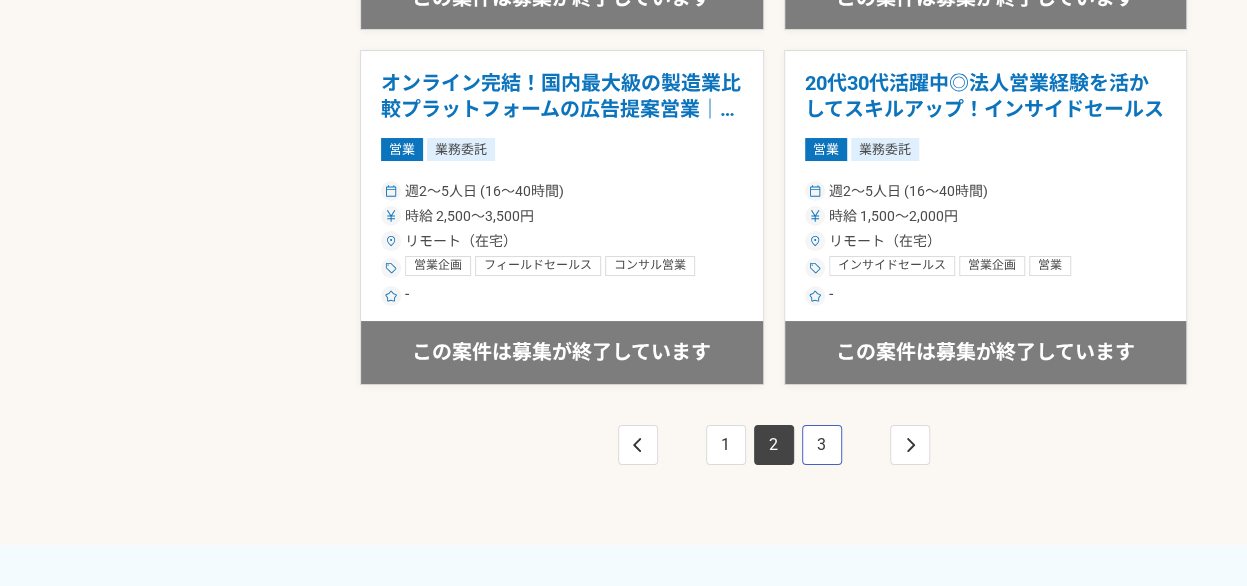 click on "3" at bounding box center (822, 445) 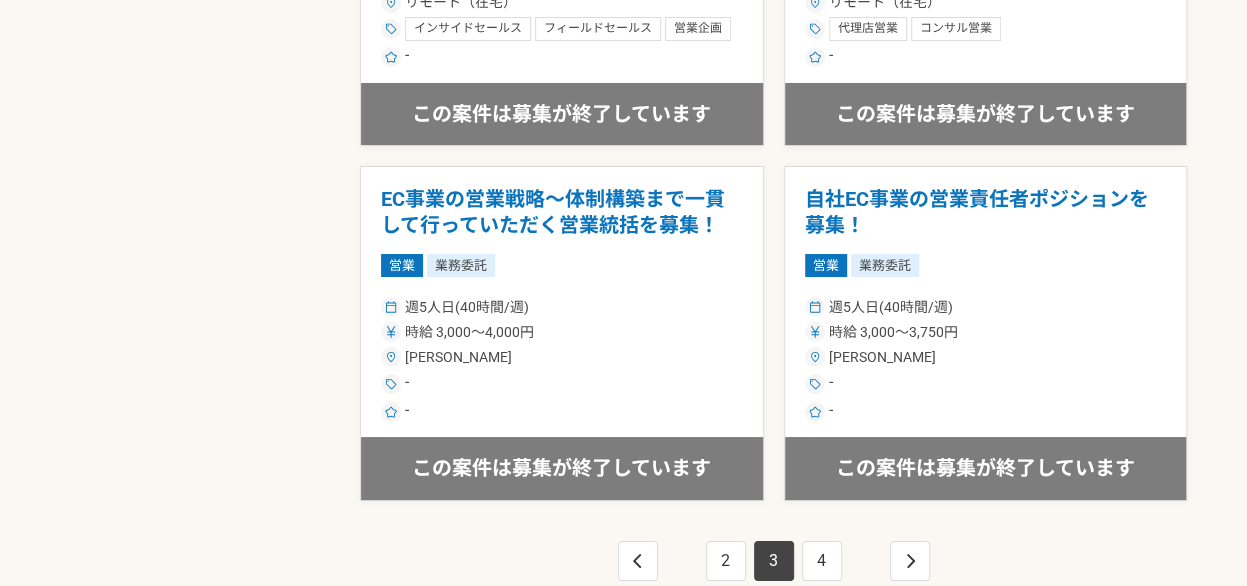 scroll, scrollTop: 3800, scrollLeft: 0, axis: vertical 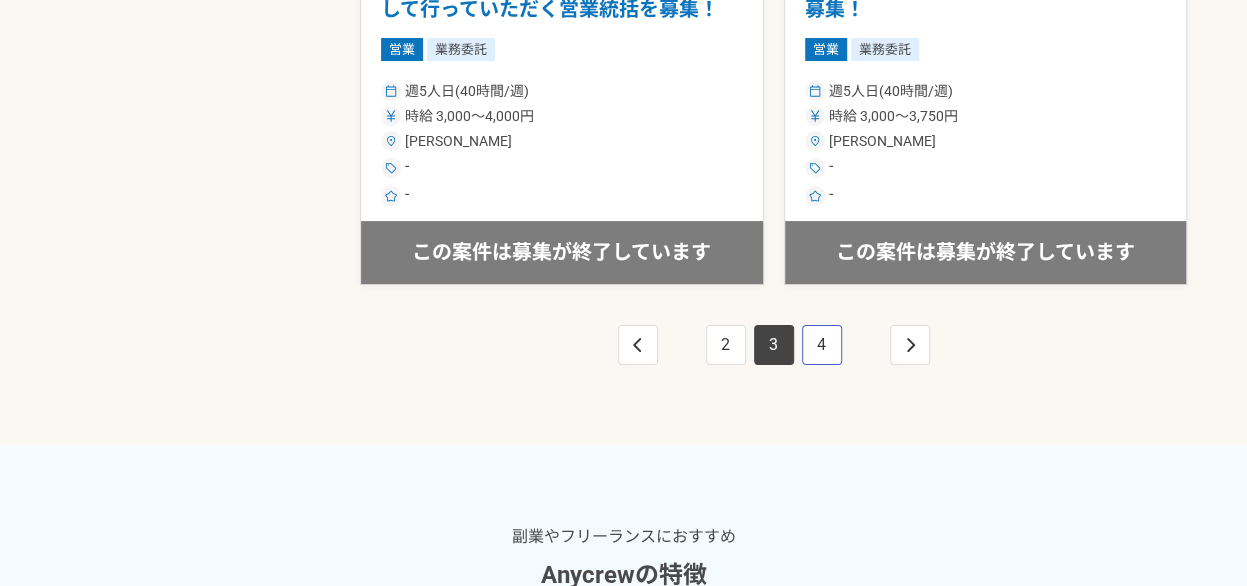 click on "4" at bounding box center (822, 345) 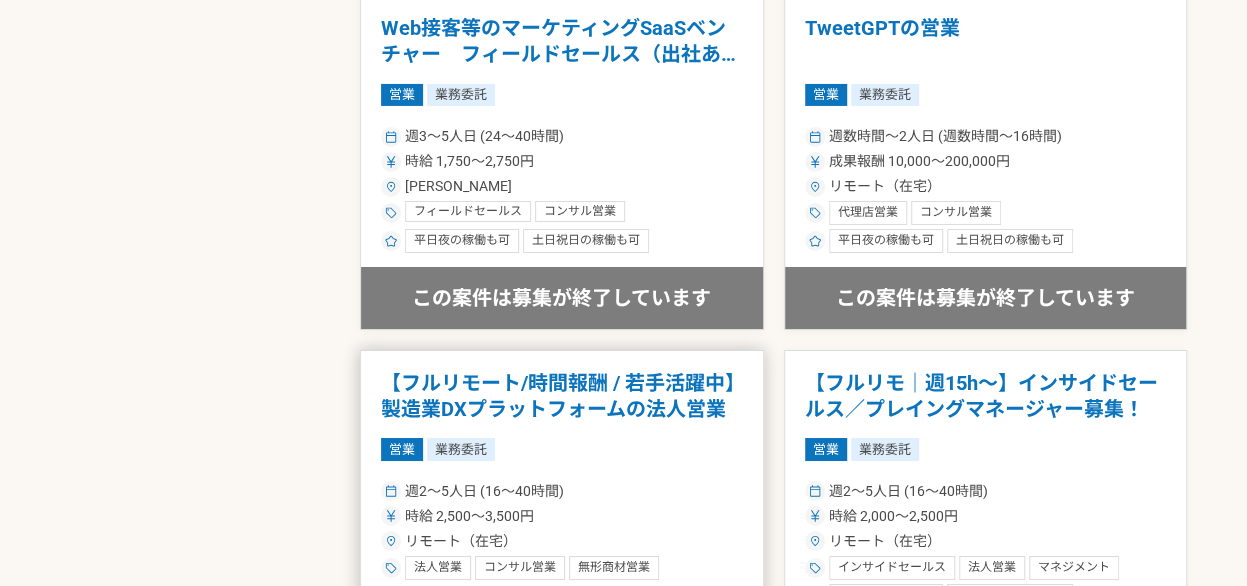 scroll, scrollTop: 3800, scrollLeft: 0, axis: vertical 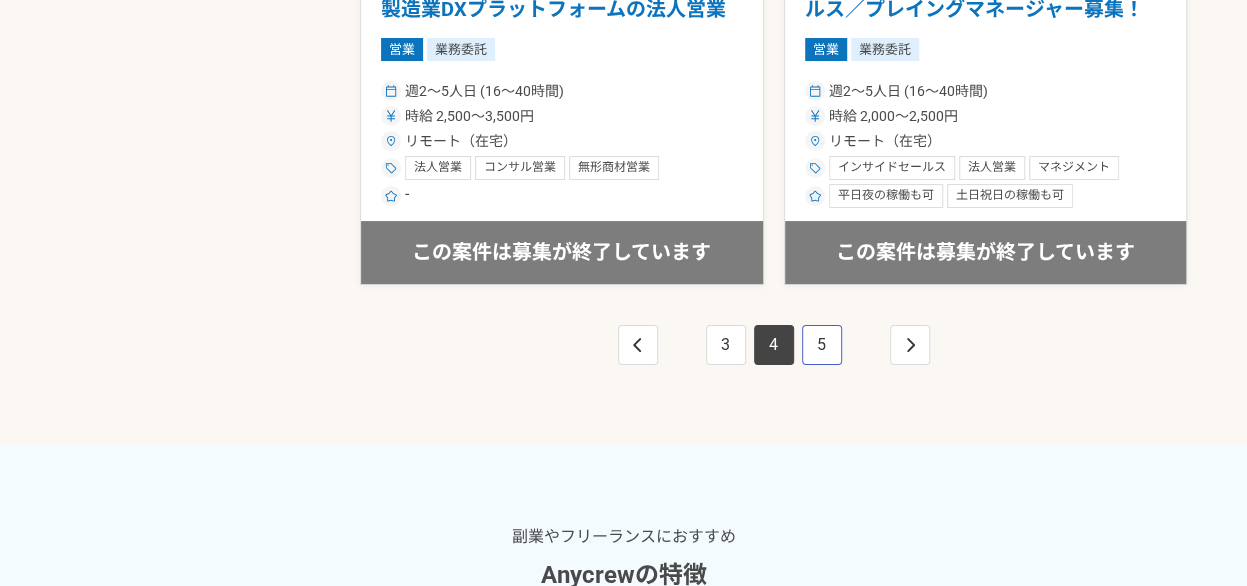 click on "5" at bounding box center (822, 345) 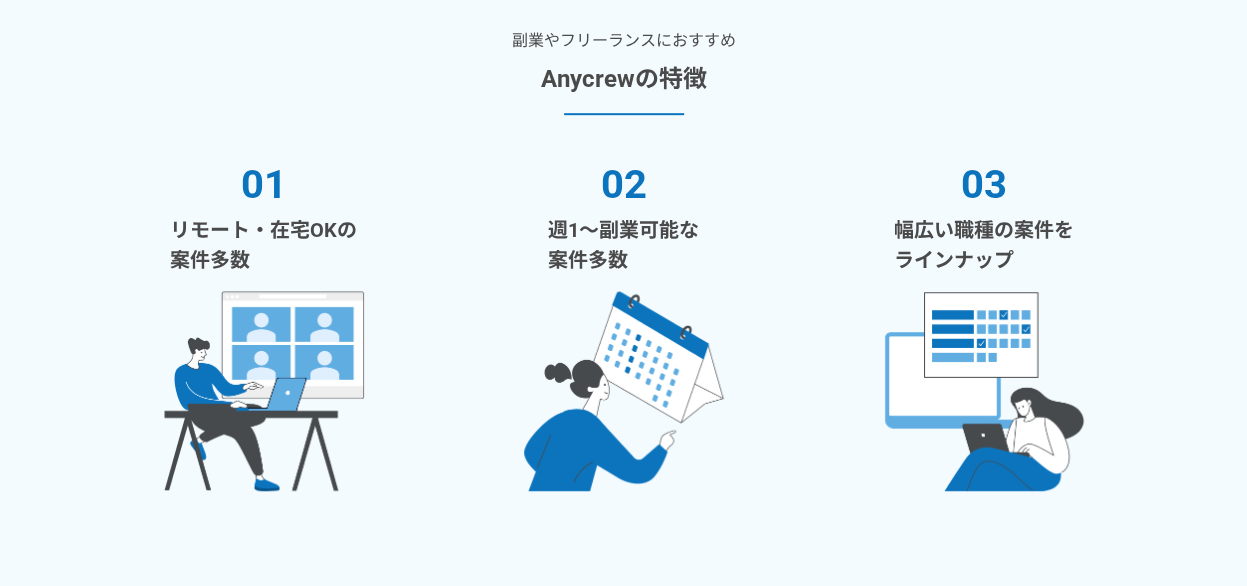 scroll, scrollTop: 4400, scrollLeft: 0, axis: vertical 